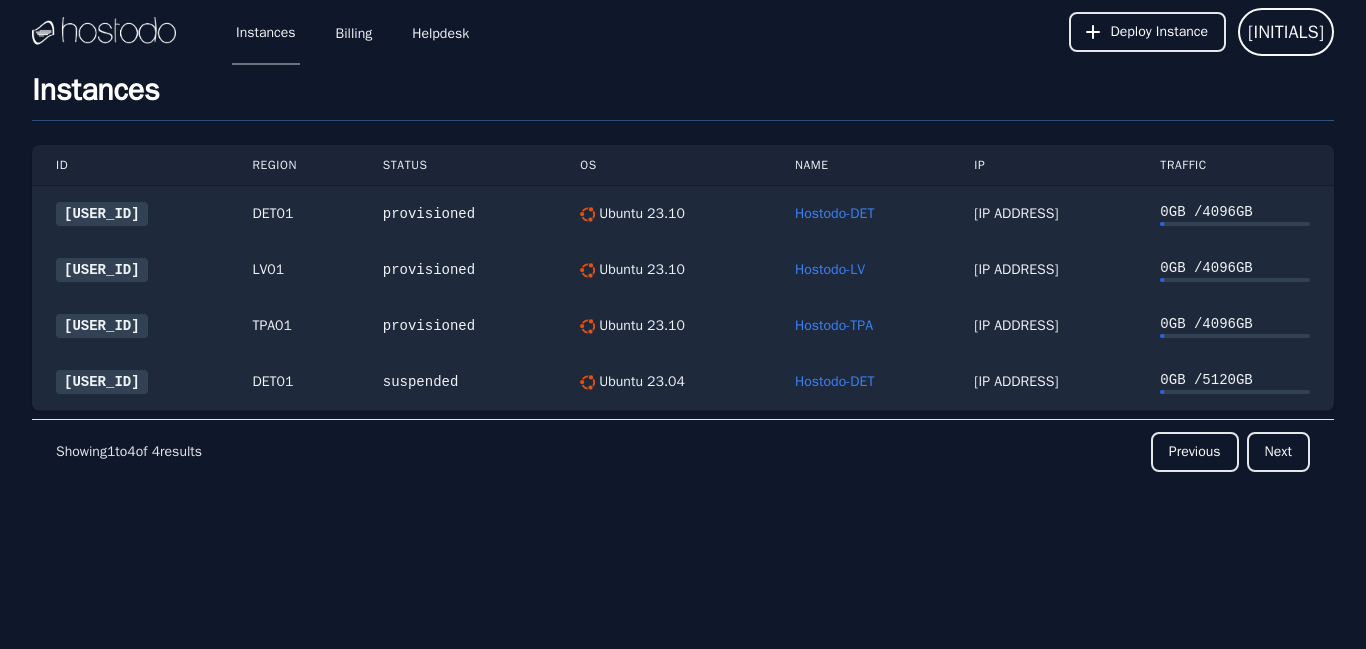 scroll, scrollTop: 0, scrollLeft: 0, axis: both 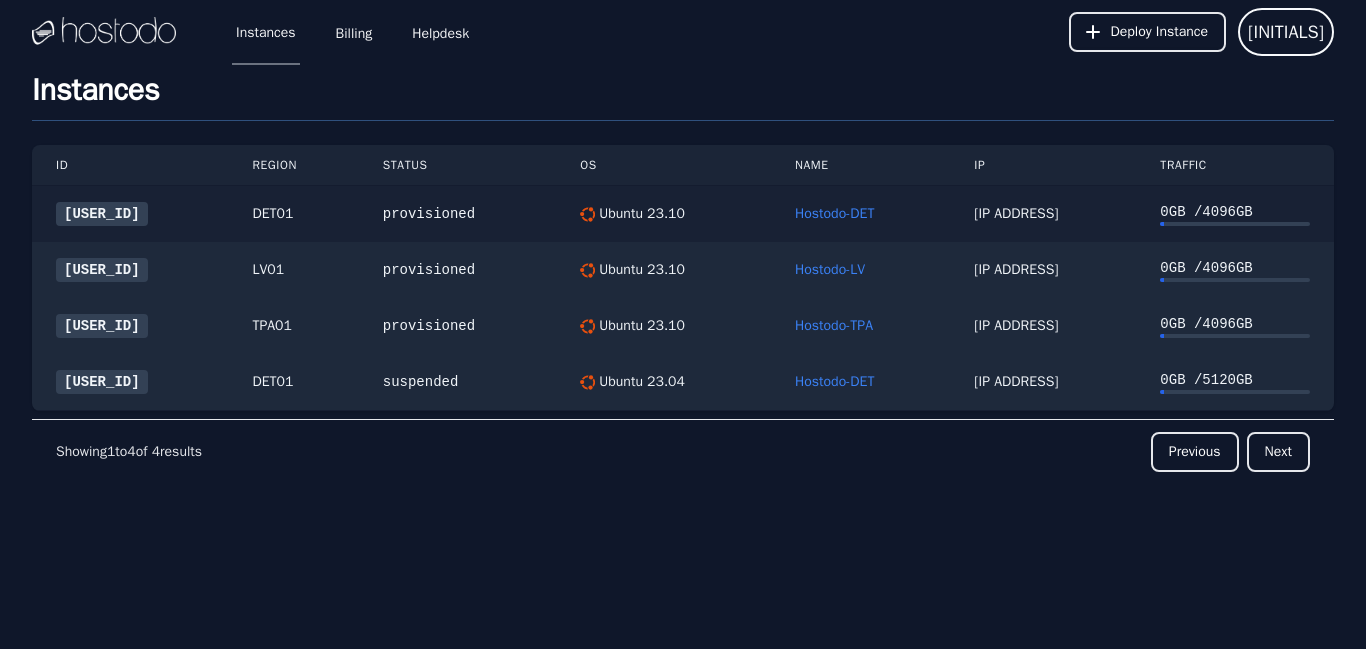 click on "[HASH]" at bounding box center (102, 214) 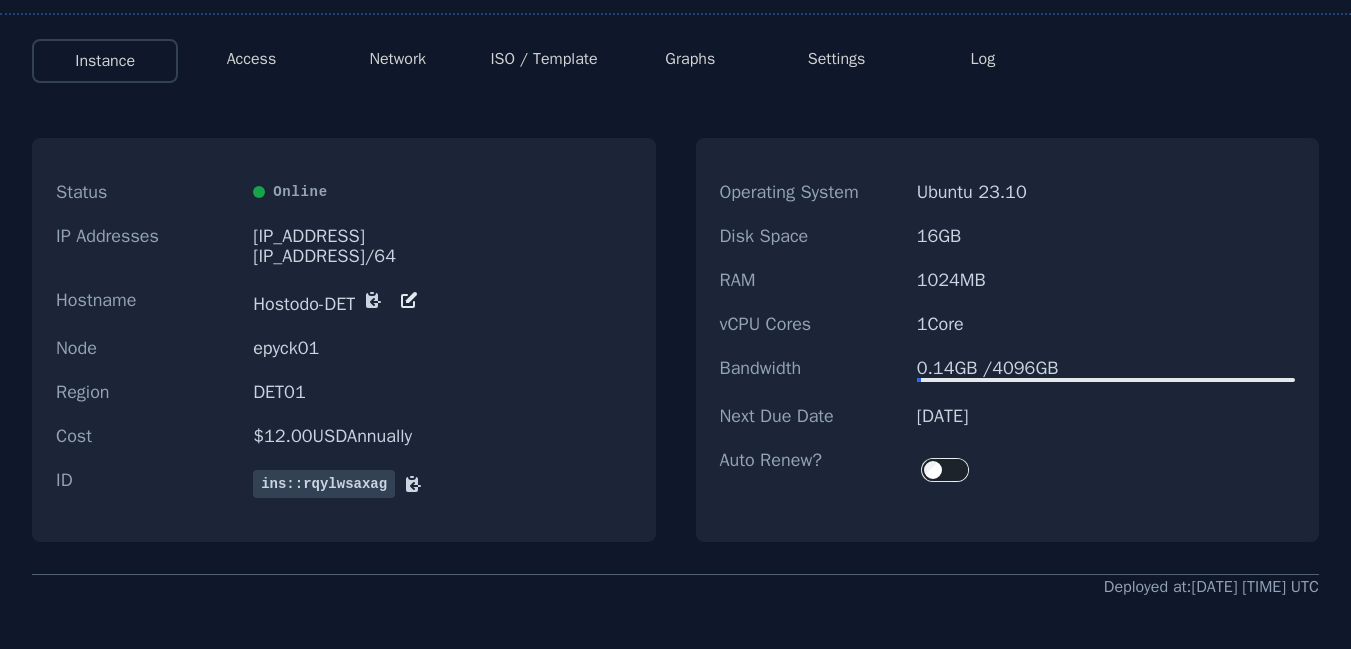 scroll, scrollTop: 180, scrollLeft: 0, axis: vertical 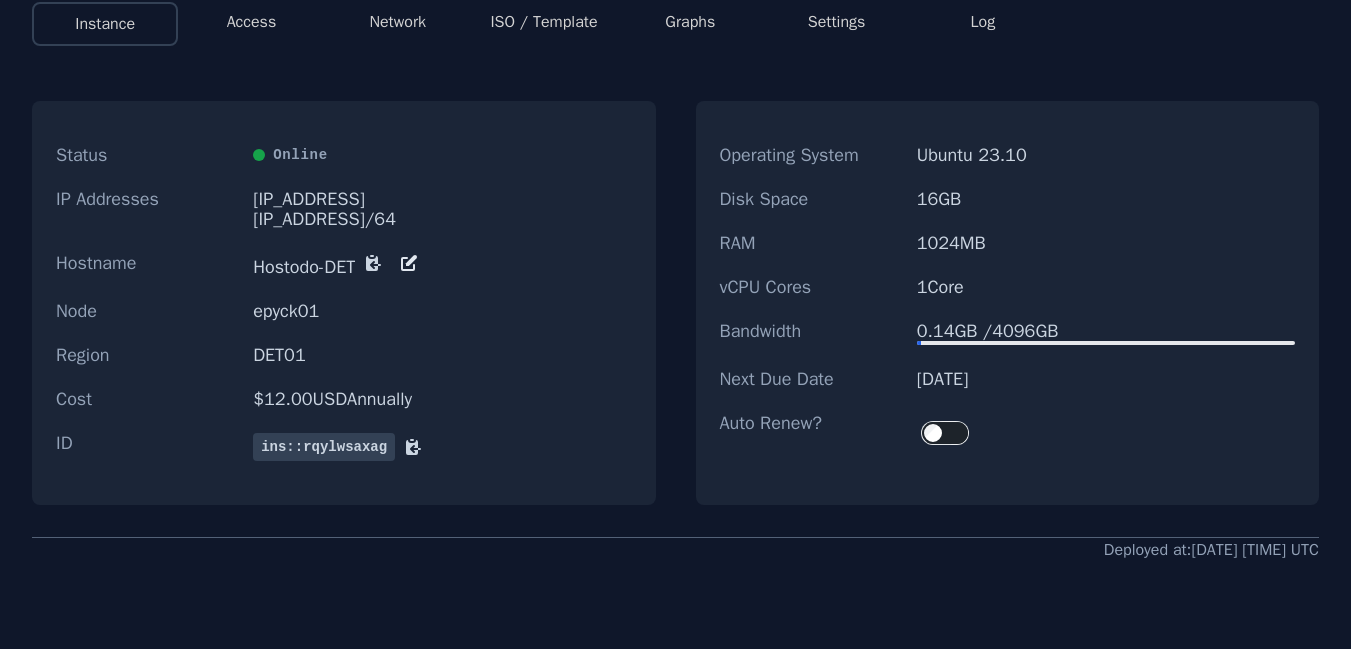 click on "Instance" at bounding box center [105, 24] 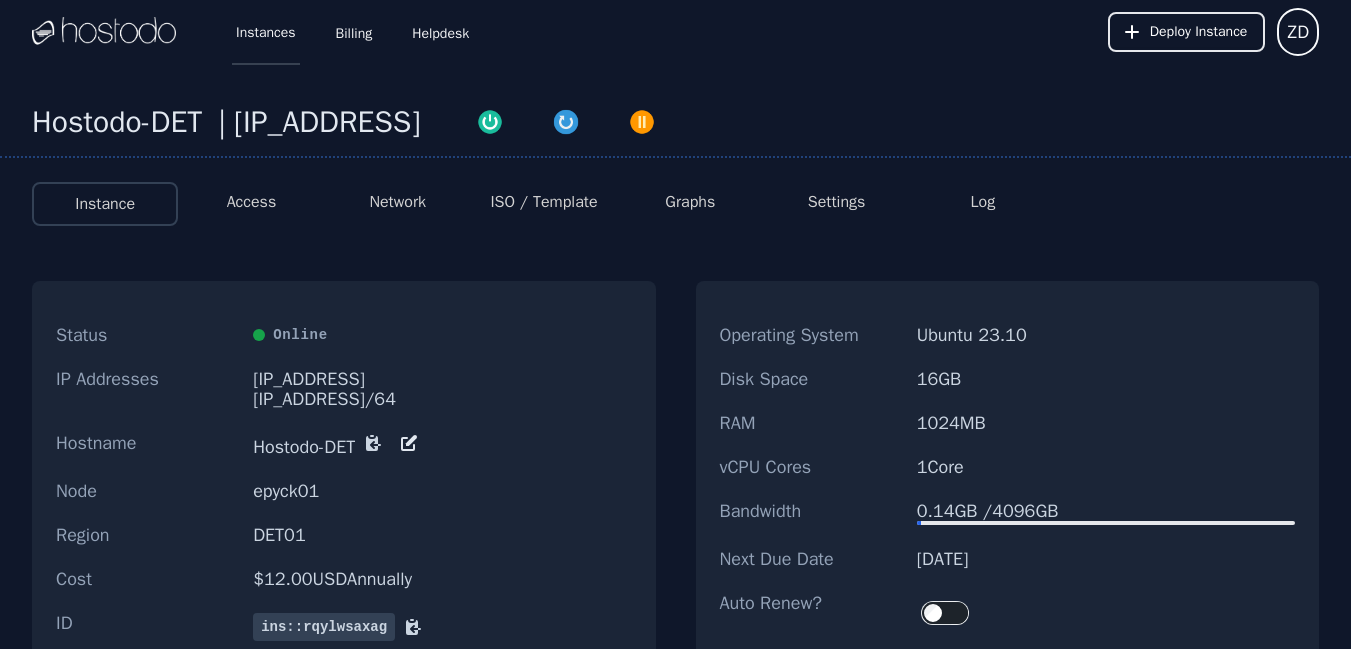 click on "Instances" at bounding box center [266, 32] 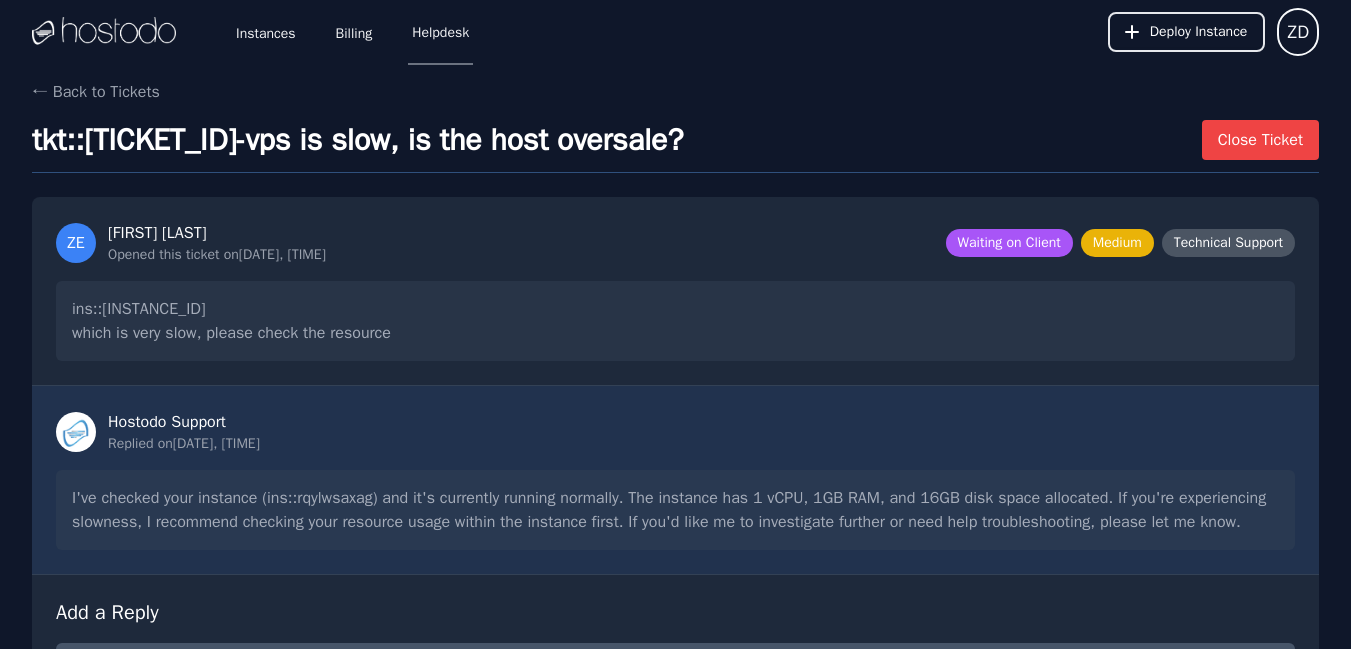 scroll, scrollTop: 0, scrollLeft: 0, axis: both 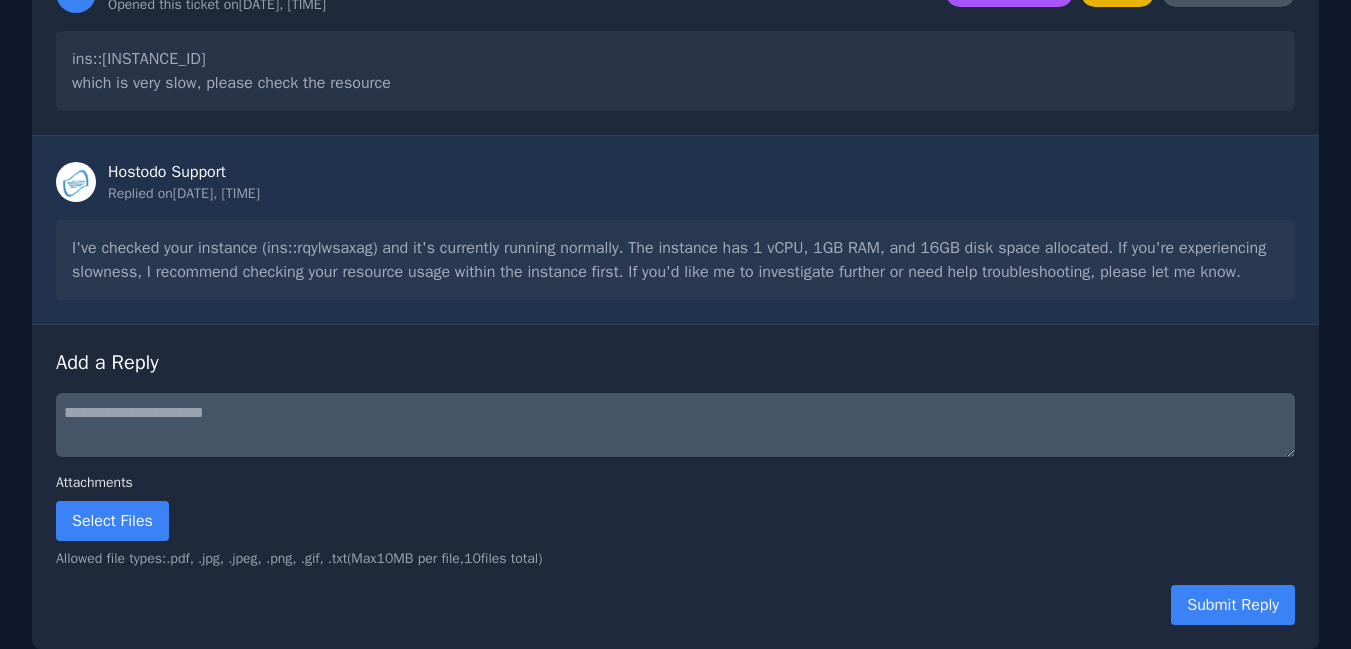 click at bounding box center (675, 425) 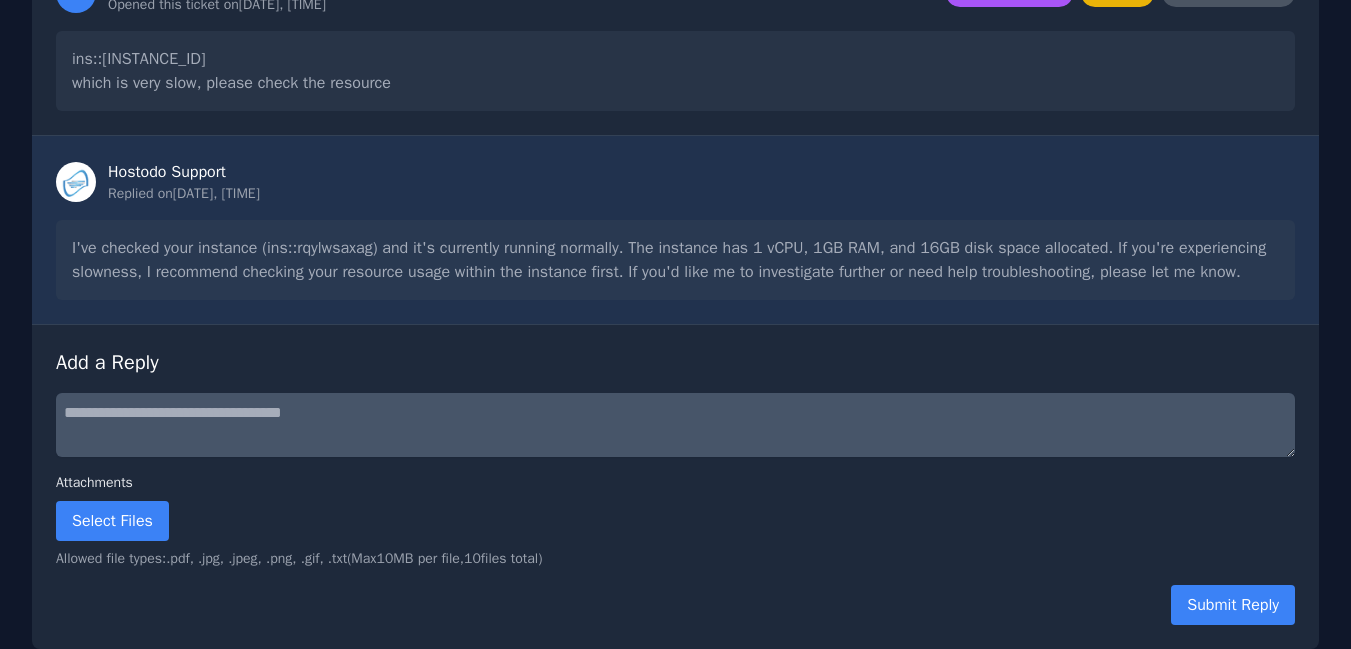 paste on "**********" 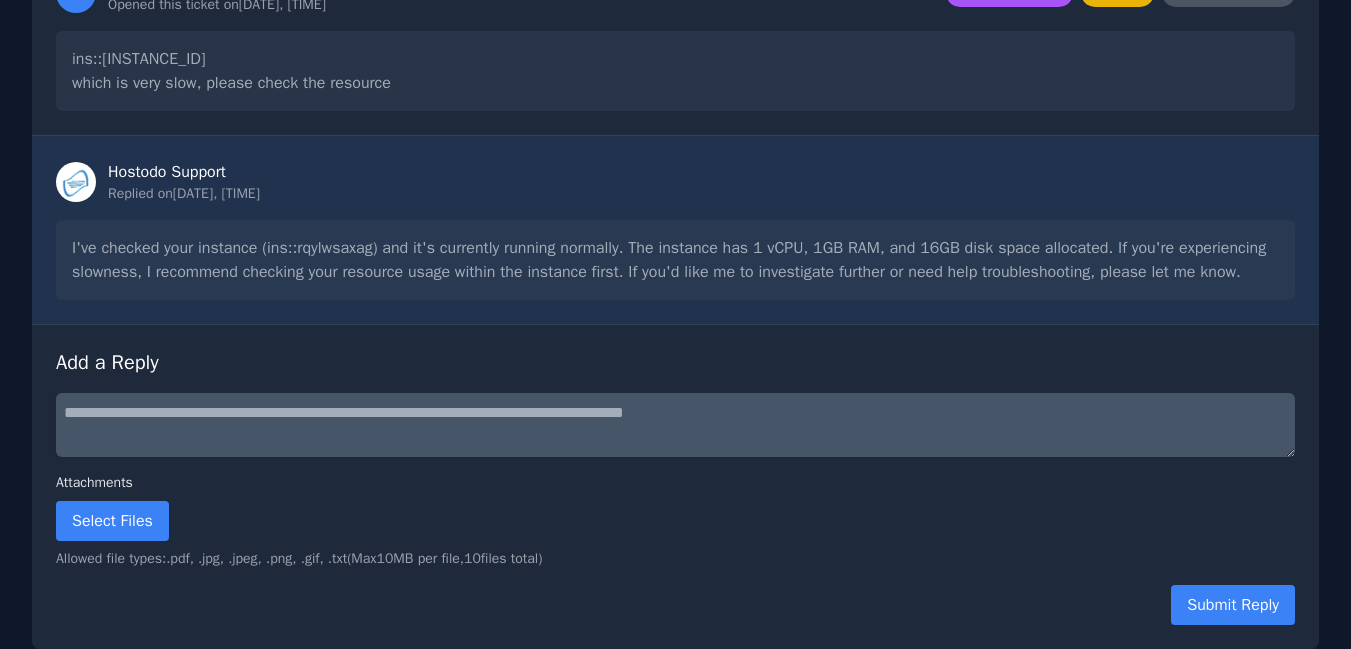 paste on "**********" 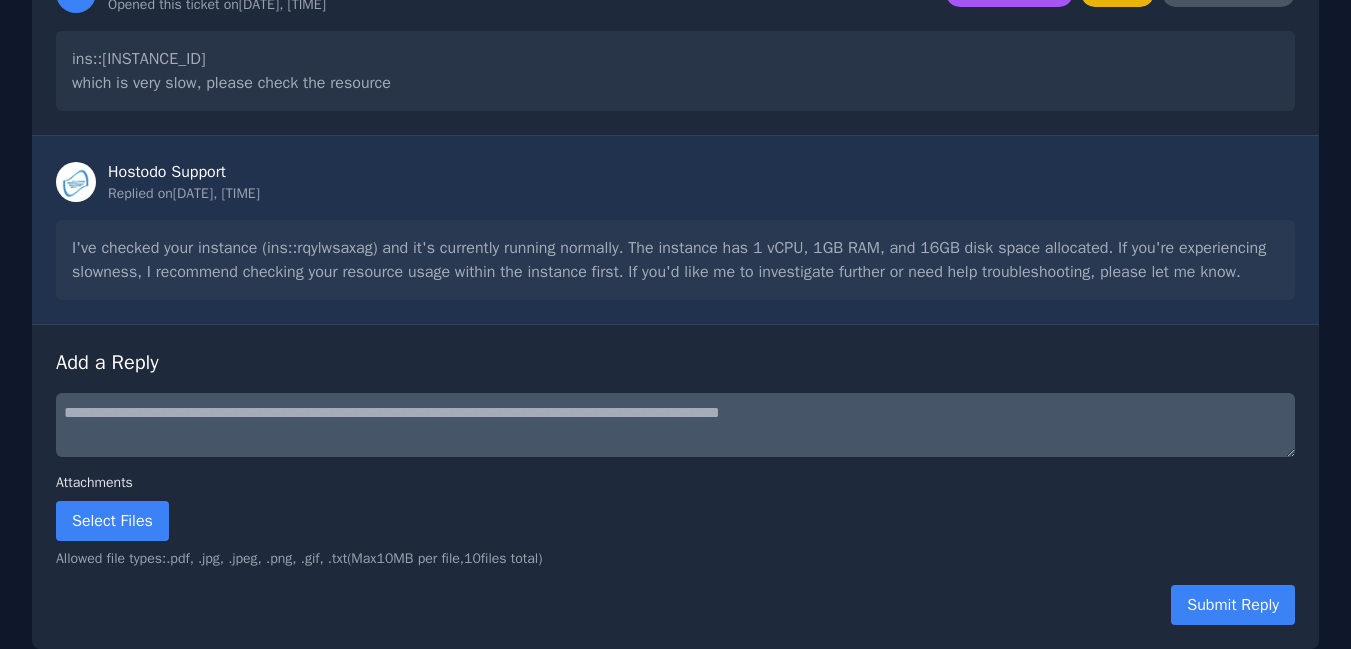paste on "**********" 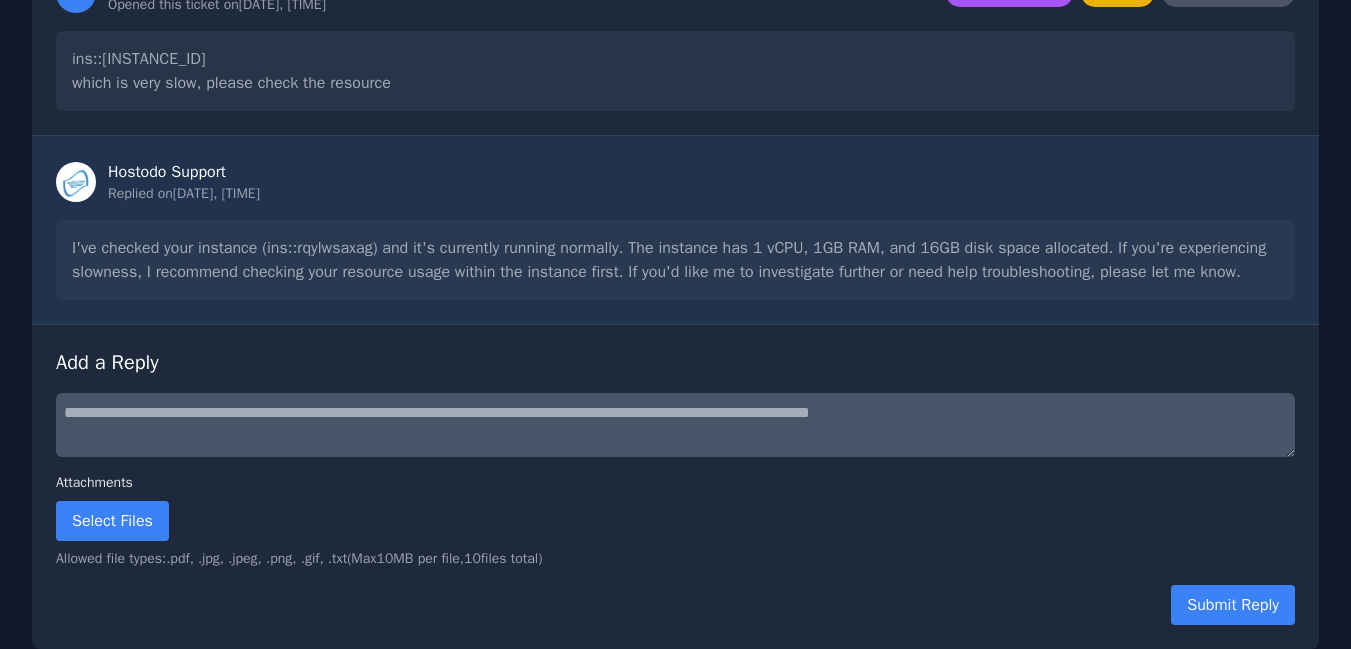 click on "**********" at bounding box center [675, 425] 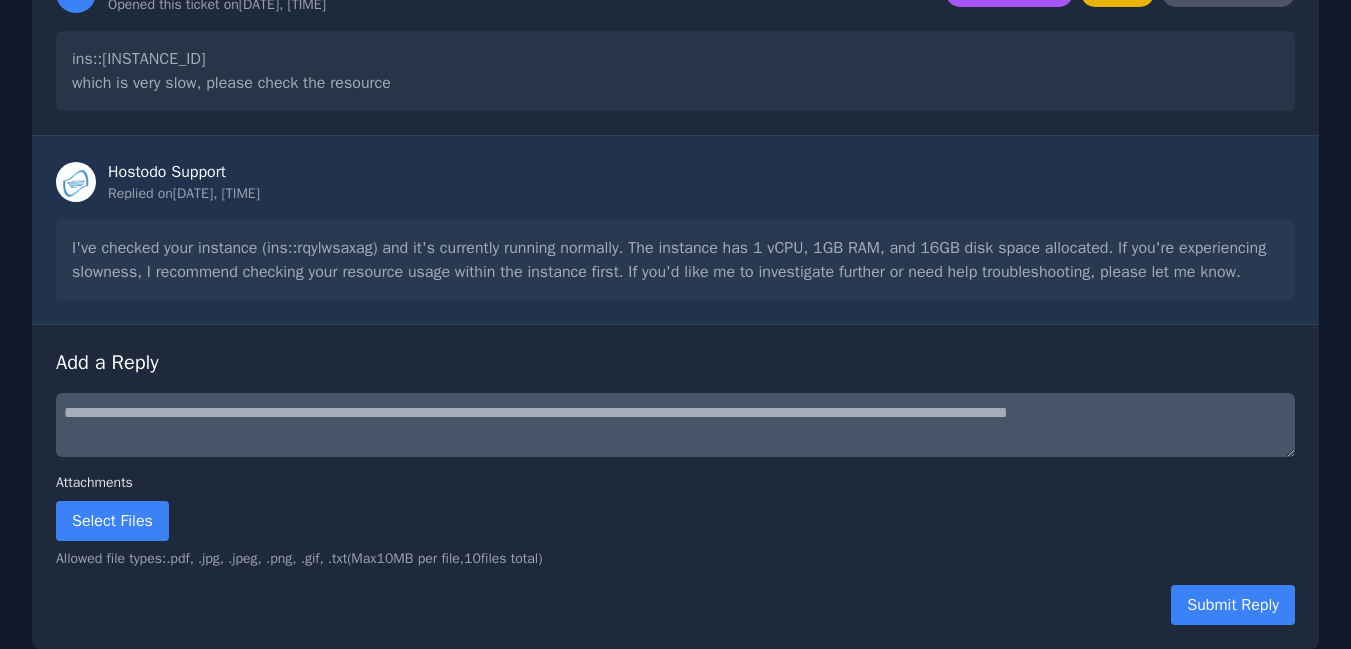click on "**********" at bounding box center [675, 425] 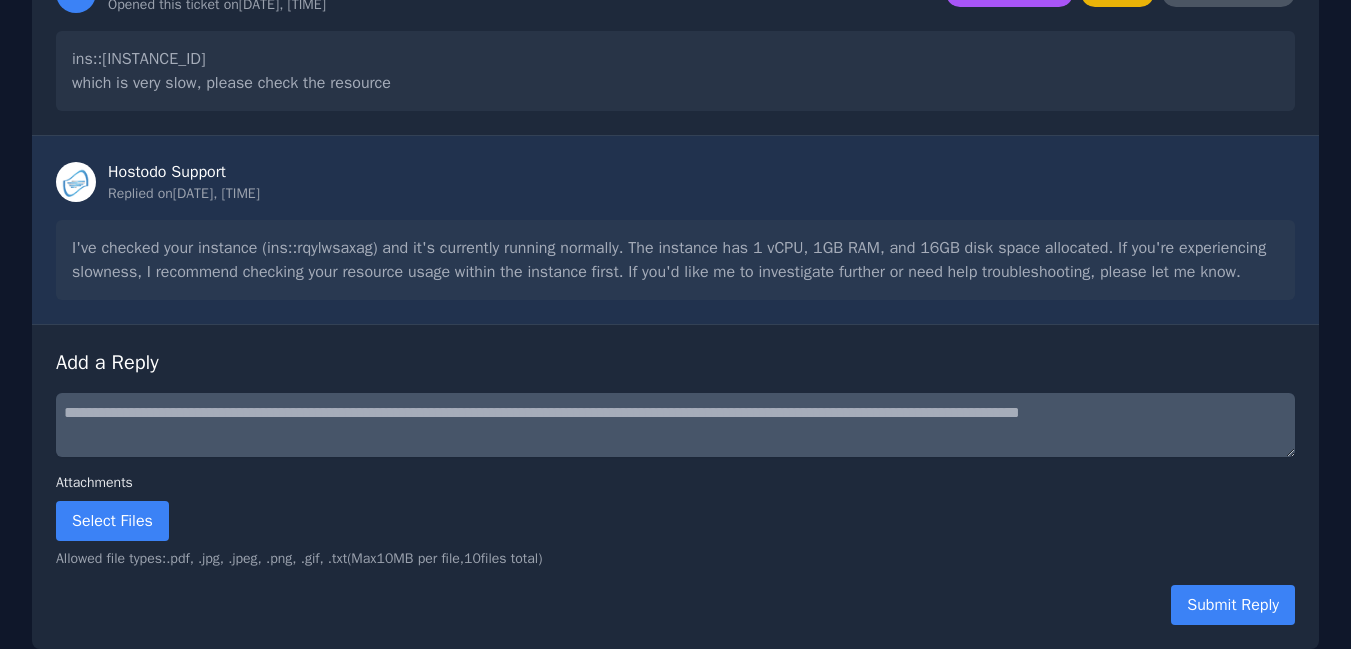 click on "**********" at bounding box center [675, 425] 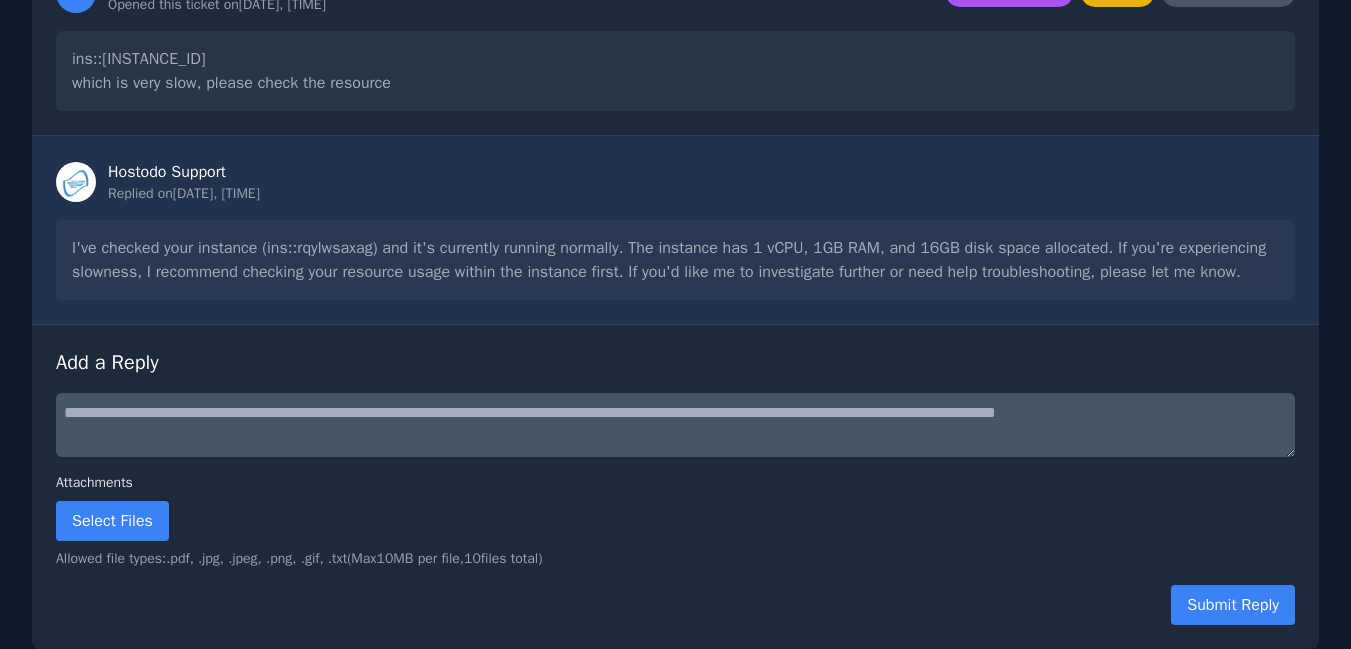 click on "**********" at bounding box center [675, 425] 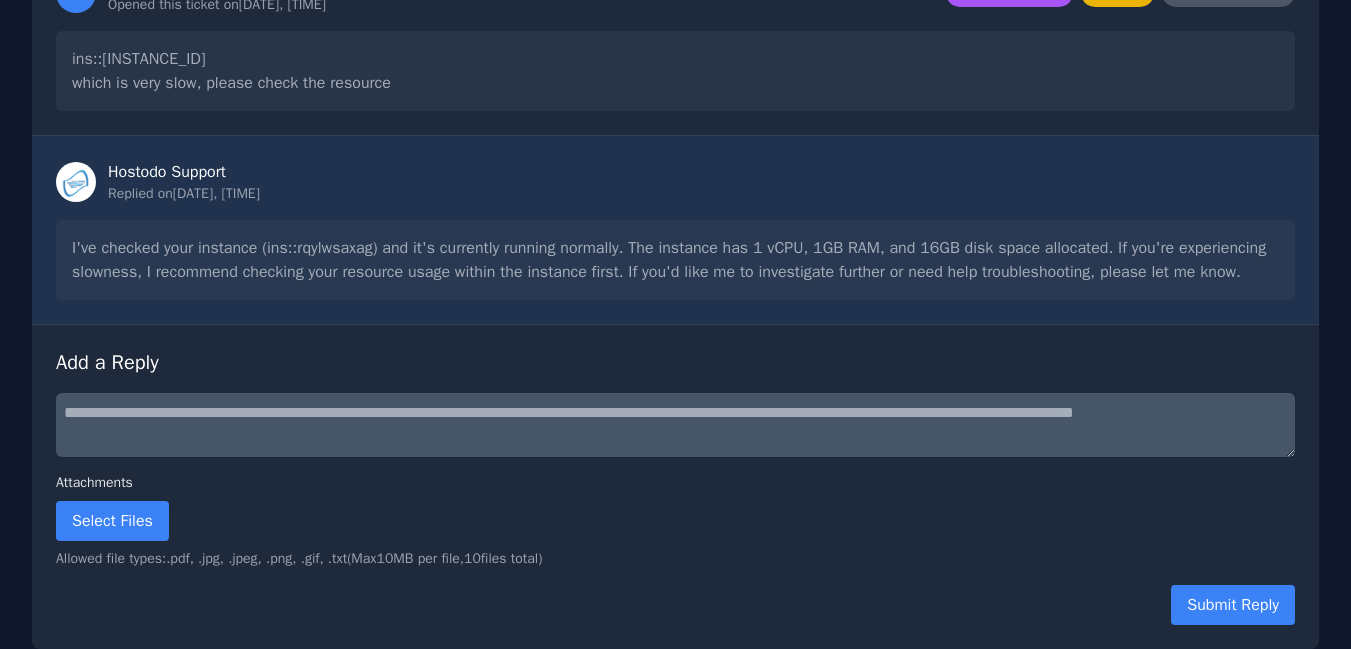 click on "**********" at bounding box center (675, 425) 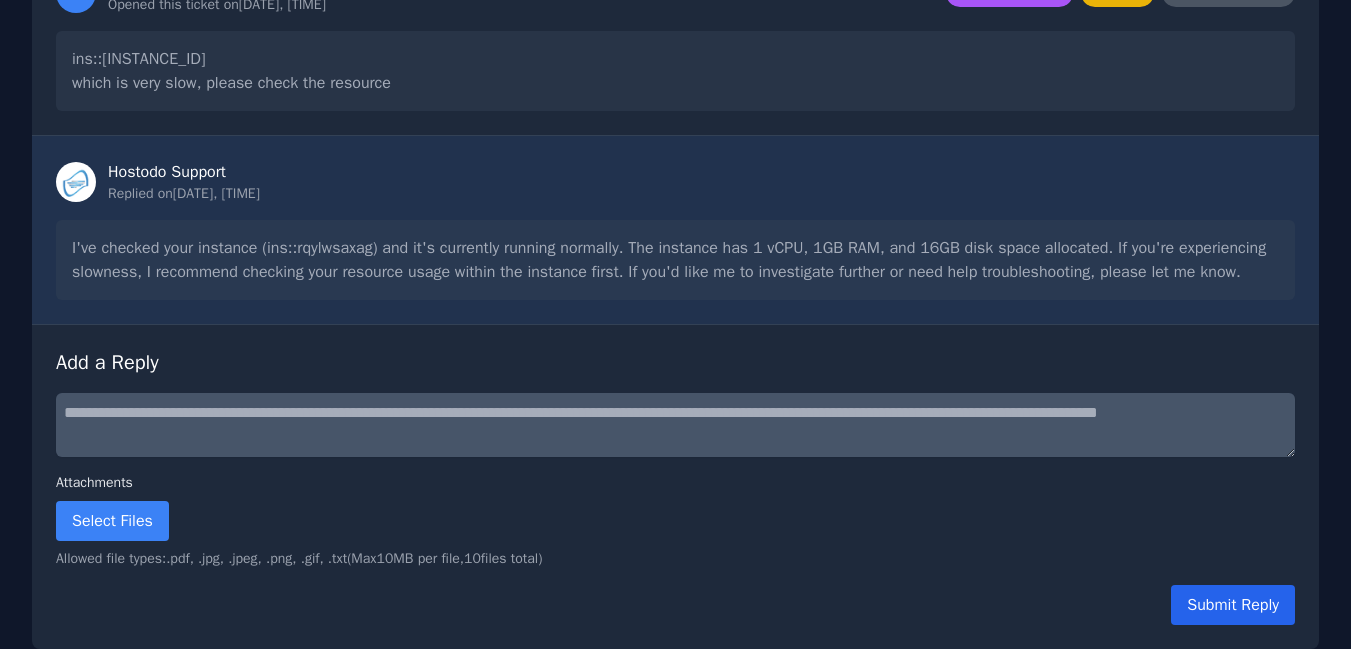 type on "**********" 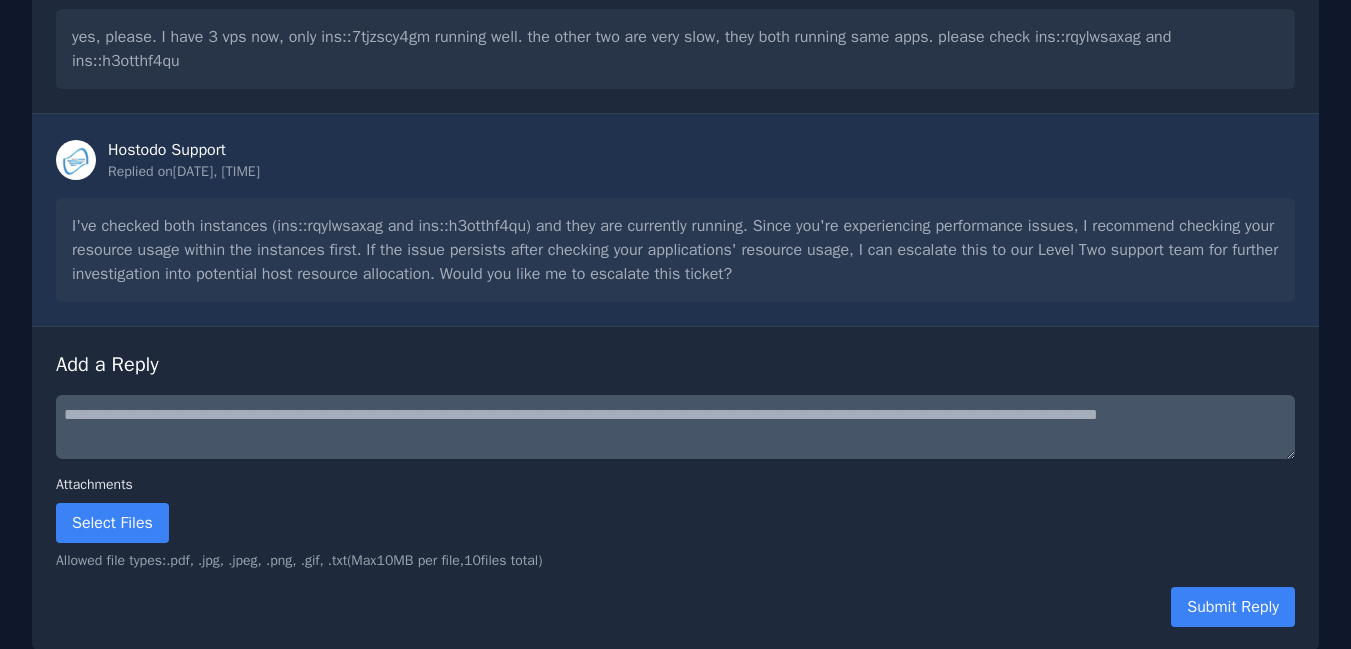 scroll, scrollTop: 652, scrollLeft: 0, axis: vertical 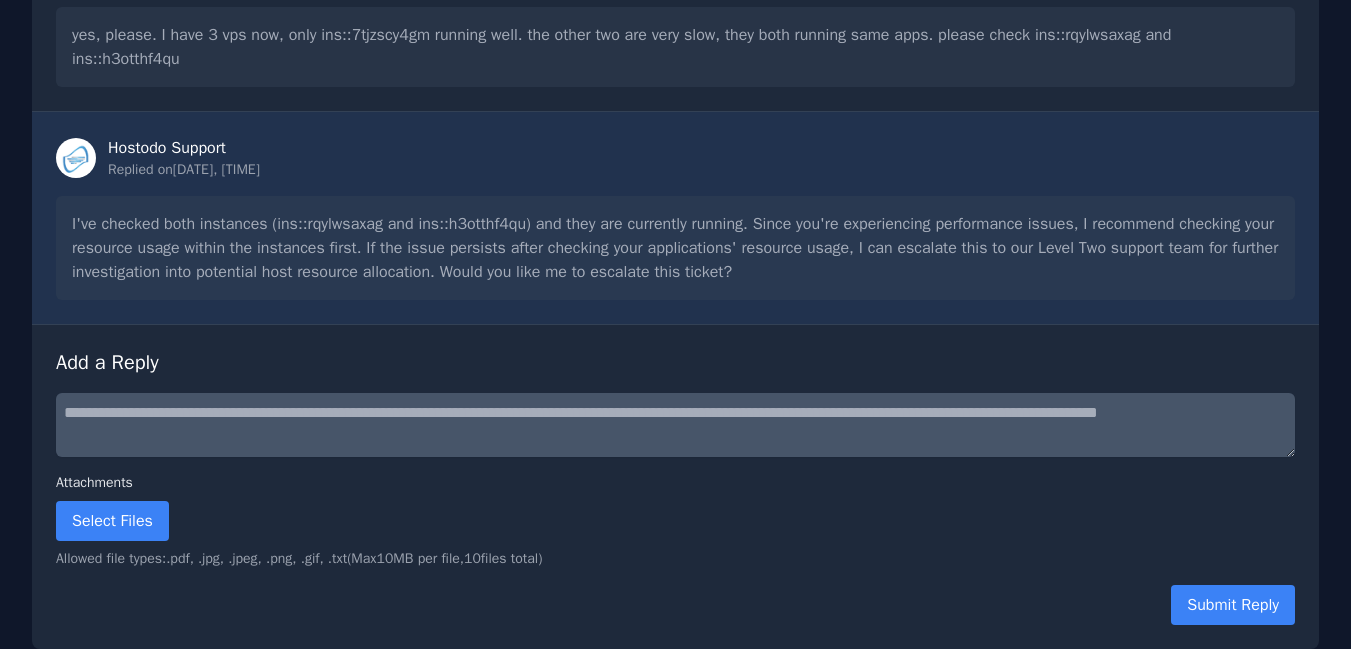 click on "**********" at bounding box center [675, 425] 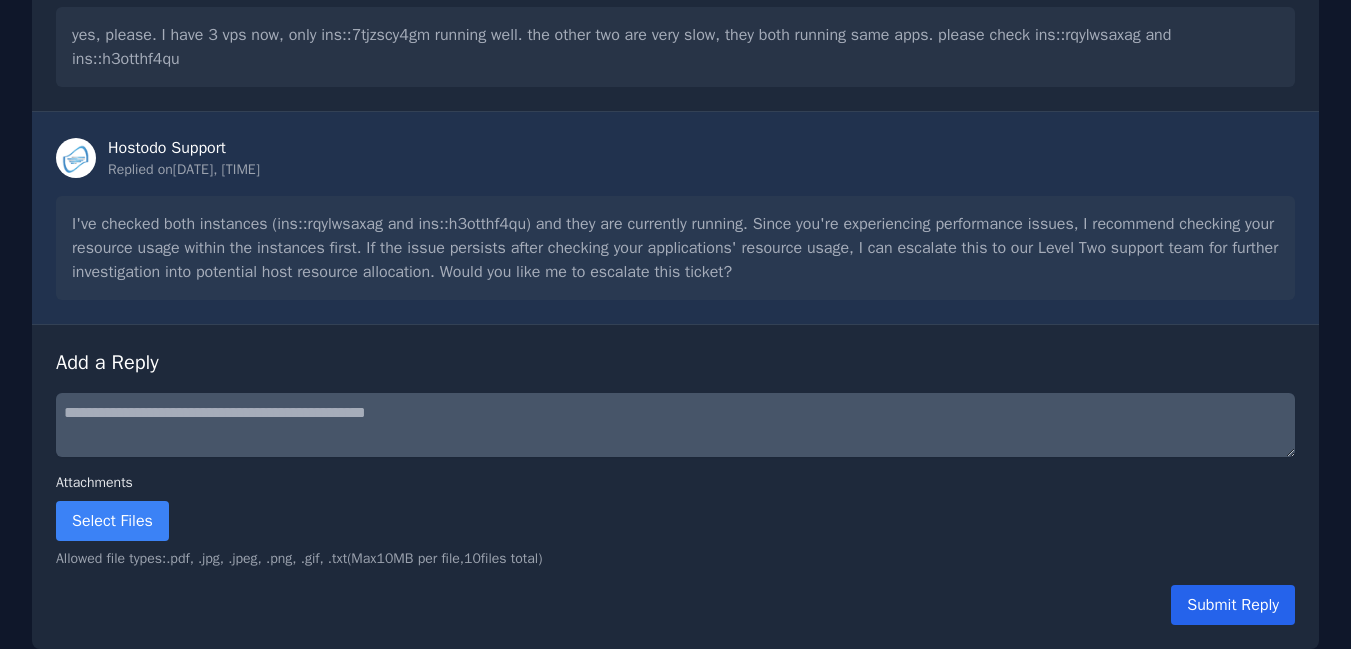 type on "**********" 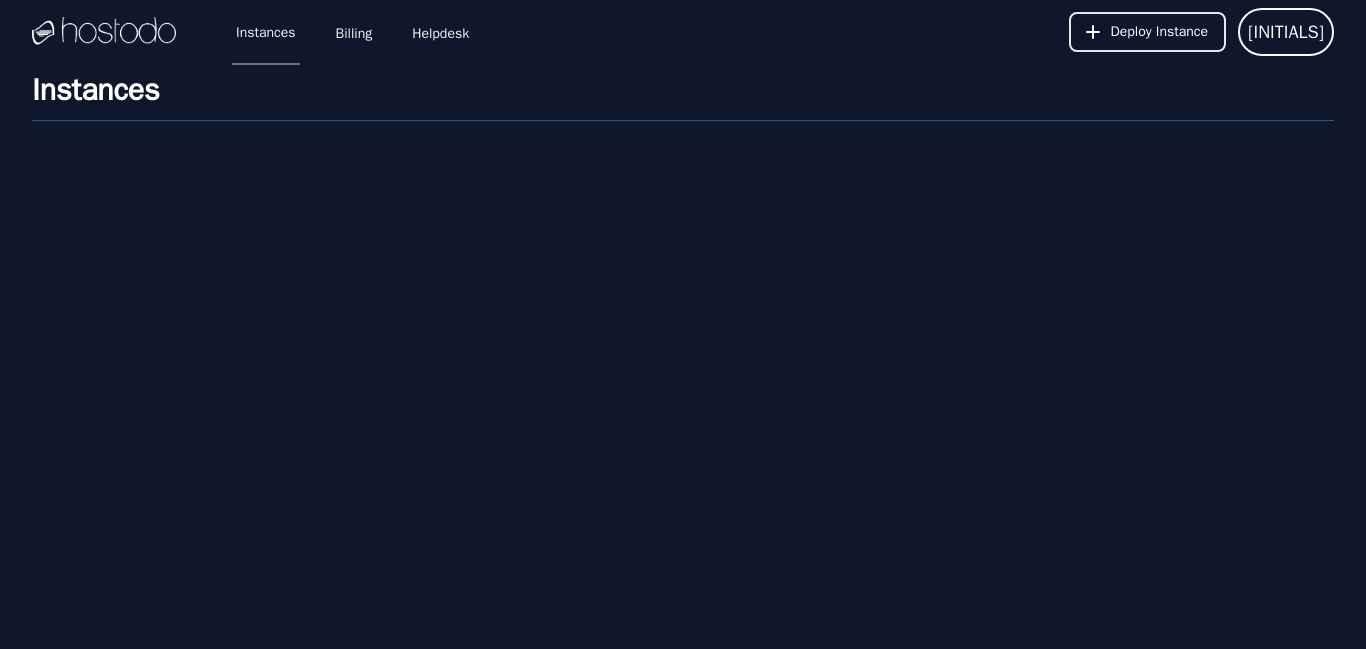 scroll, scrollTop: 0, scrollLeft: 0, axis: both 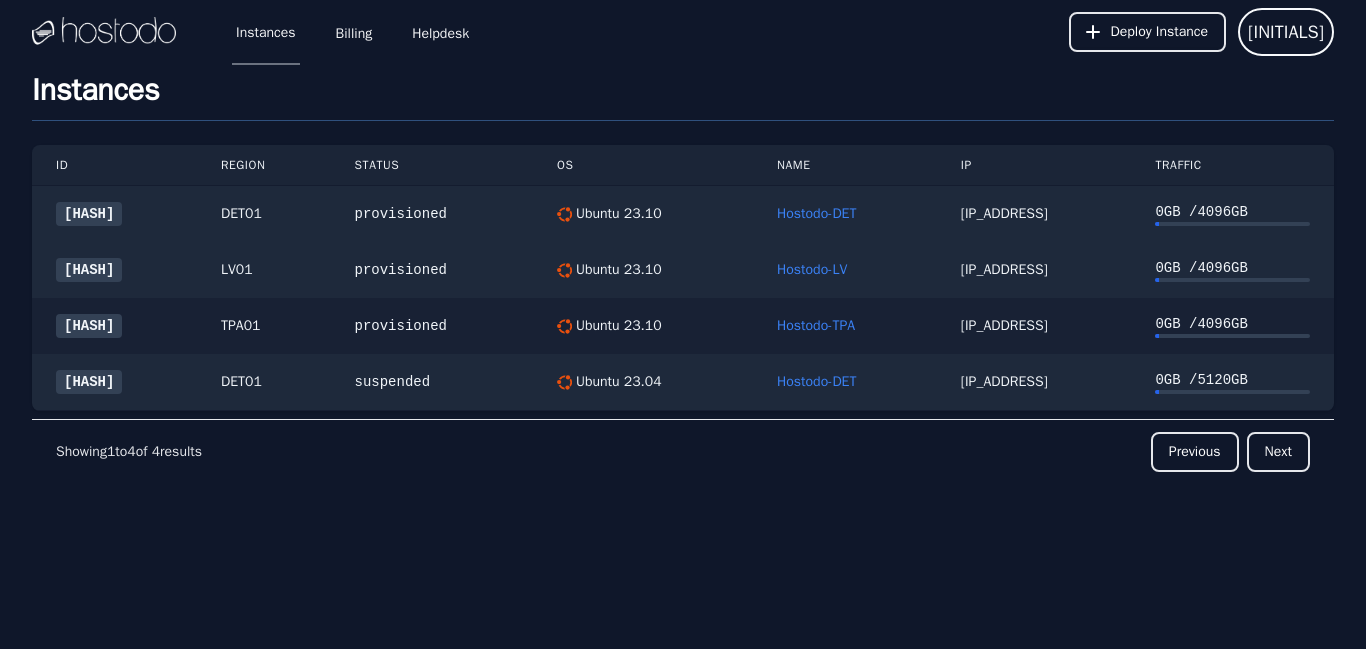 click on "ins::7tjzscy4gm" at bounding box center [89, 326] 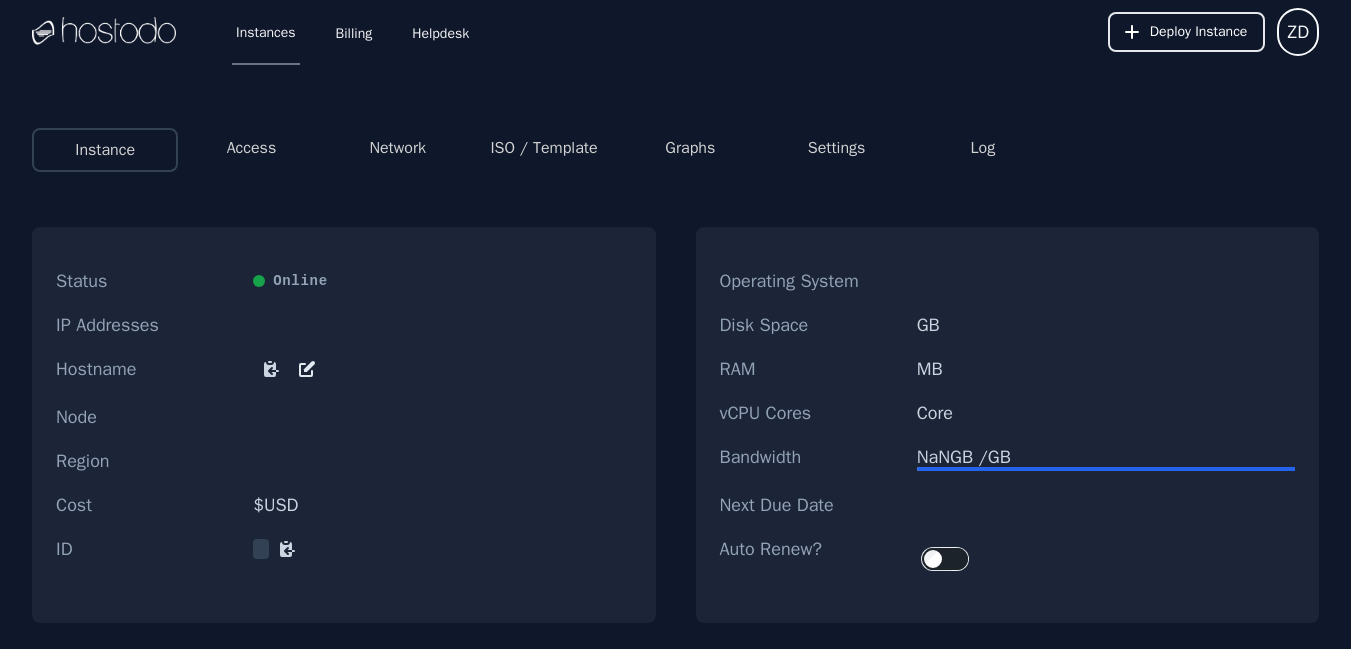 scroll, scrollTop: 0, scrollLeft: 0, axis: both 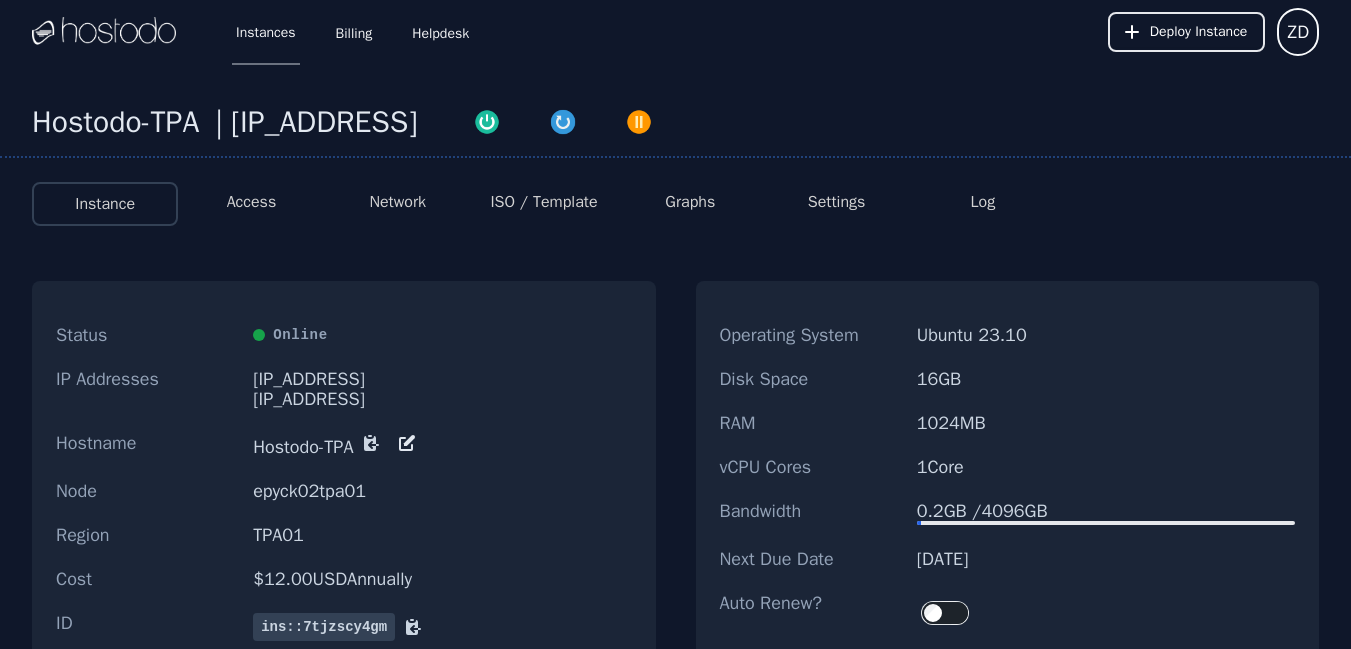 click 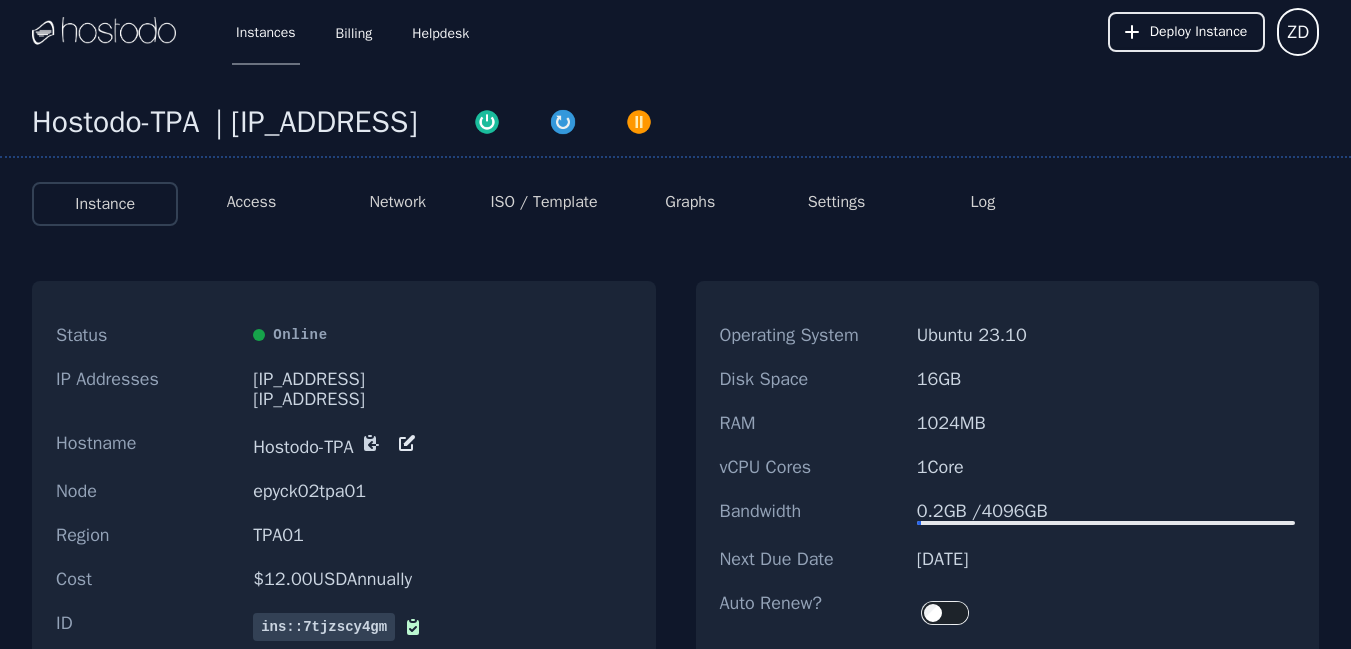 type 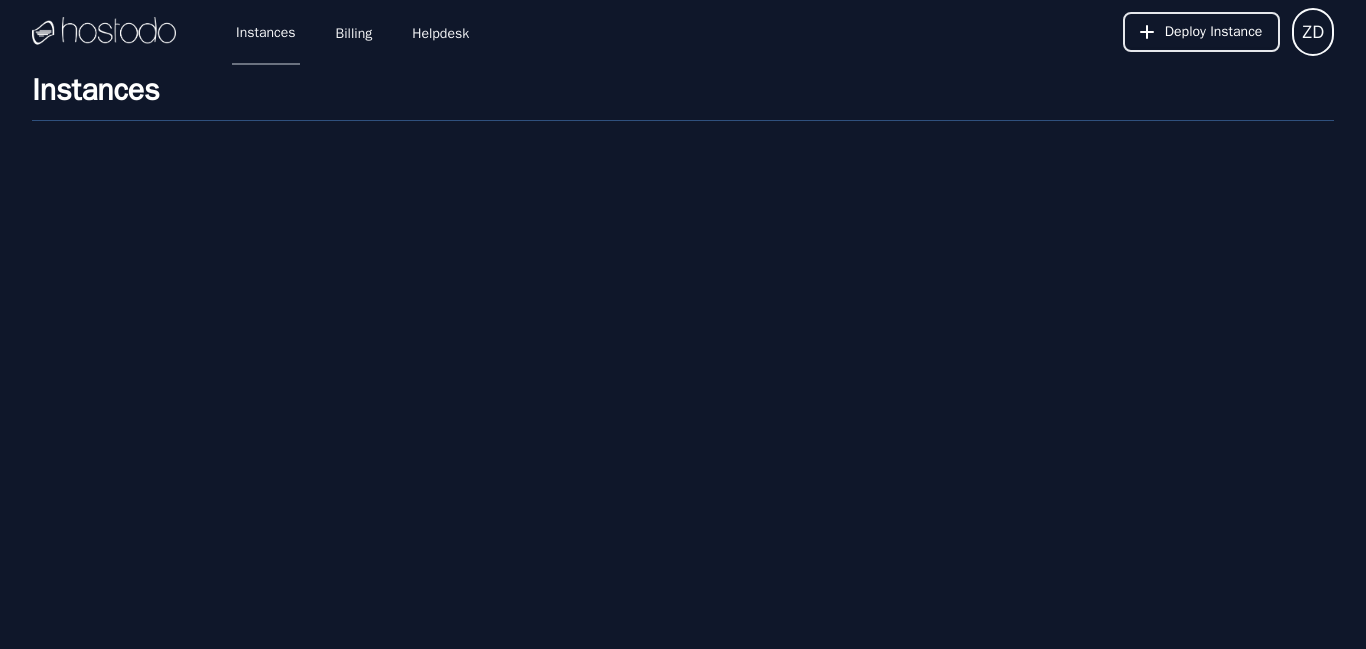 scroll, scrollTop: 0, scrollLeft: 0, axis: both 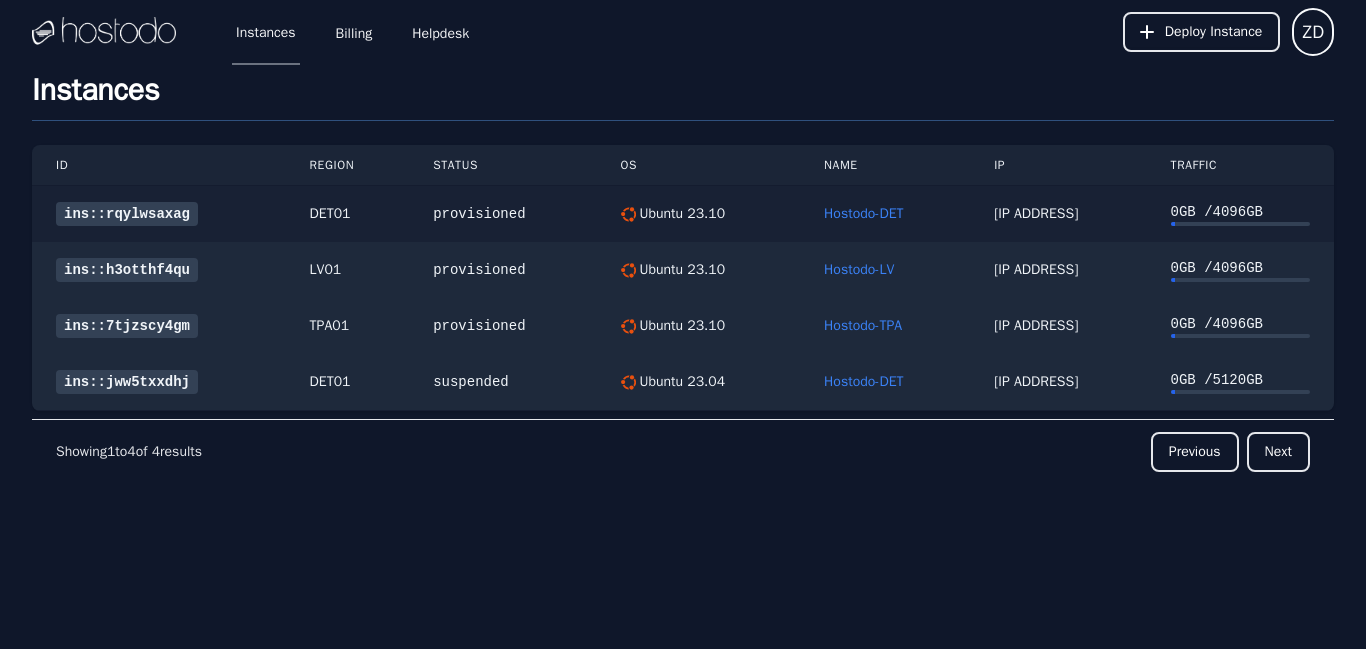 click on "ins::rqylwsaxag" at bounding box center (127, 214) 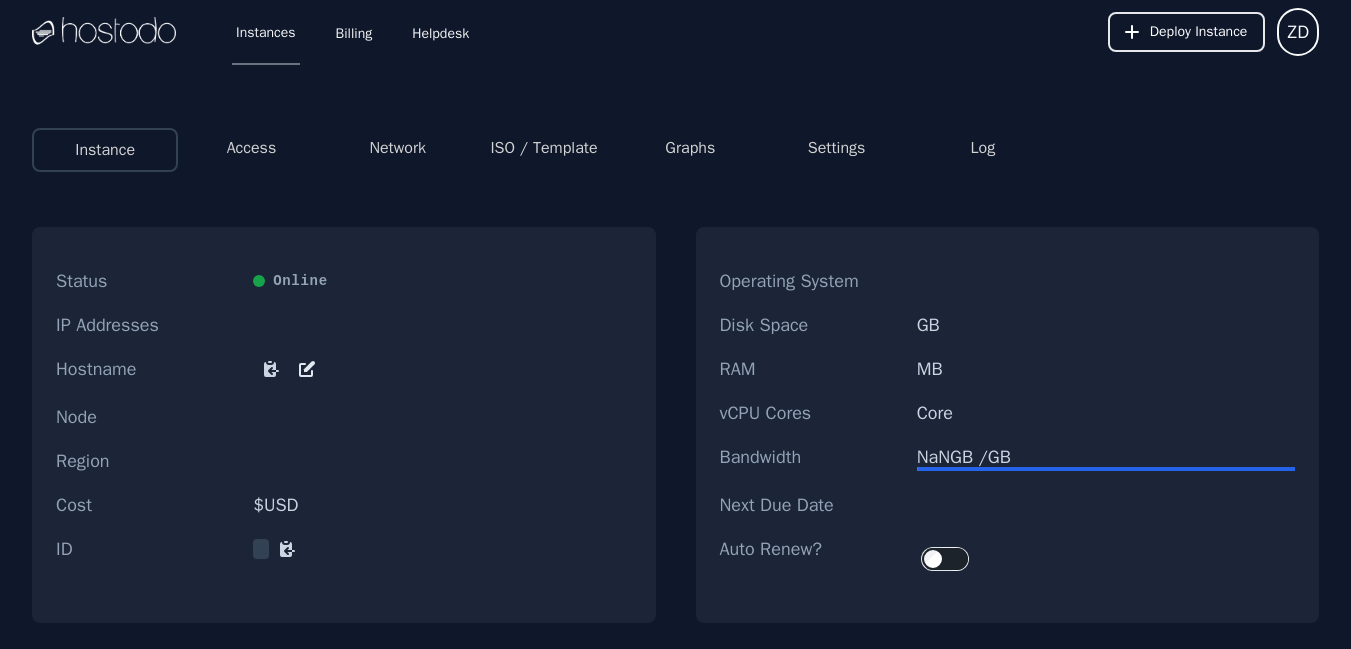 scroll, scrollTop: 0, scrollLeft: 0, axis: both 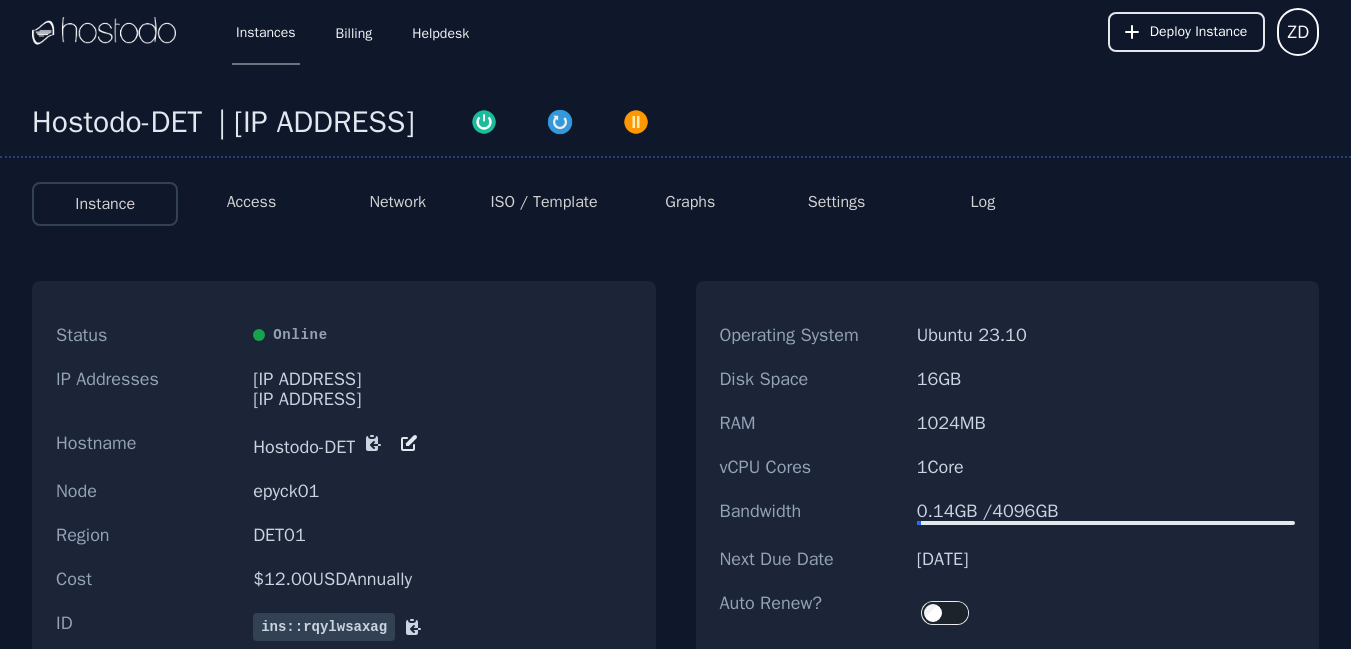 click 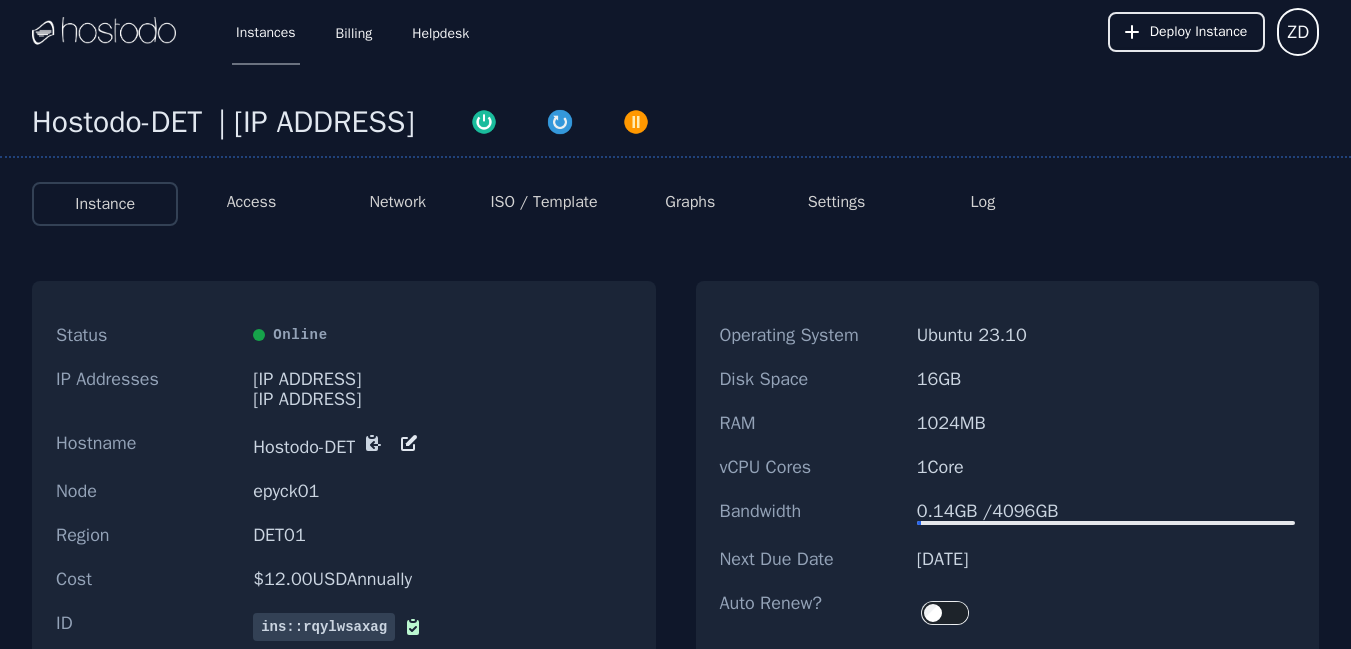 type 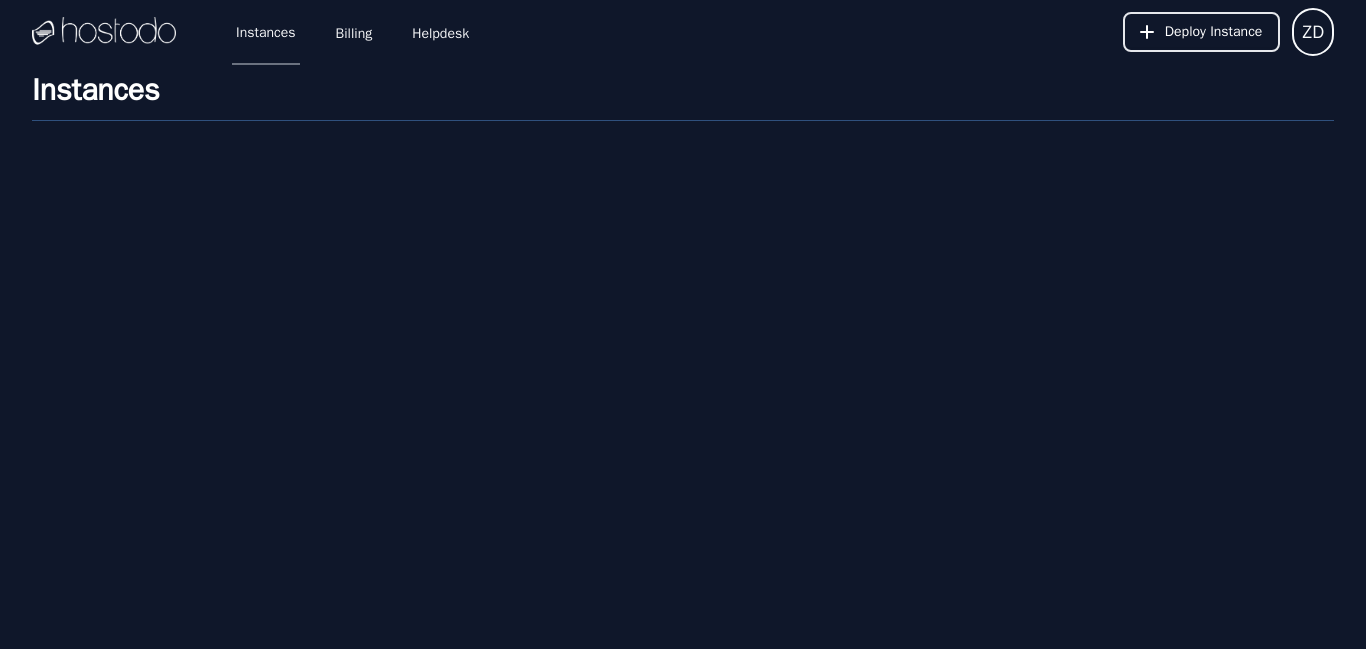 scroll, scrollTop: 0, scrollLeft: 0, axis: both 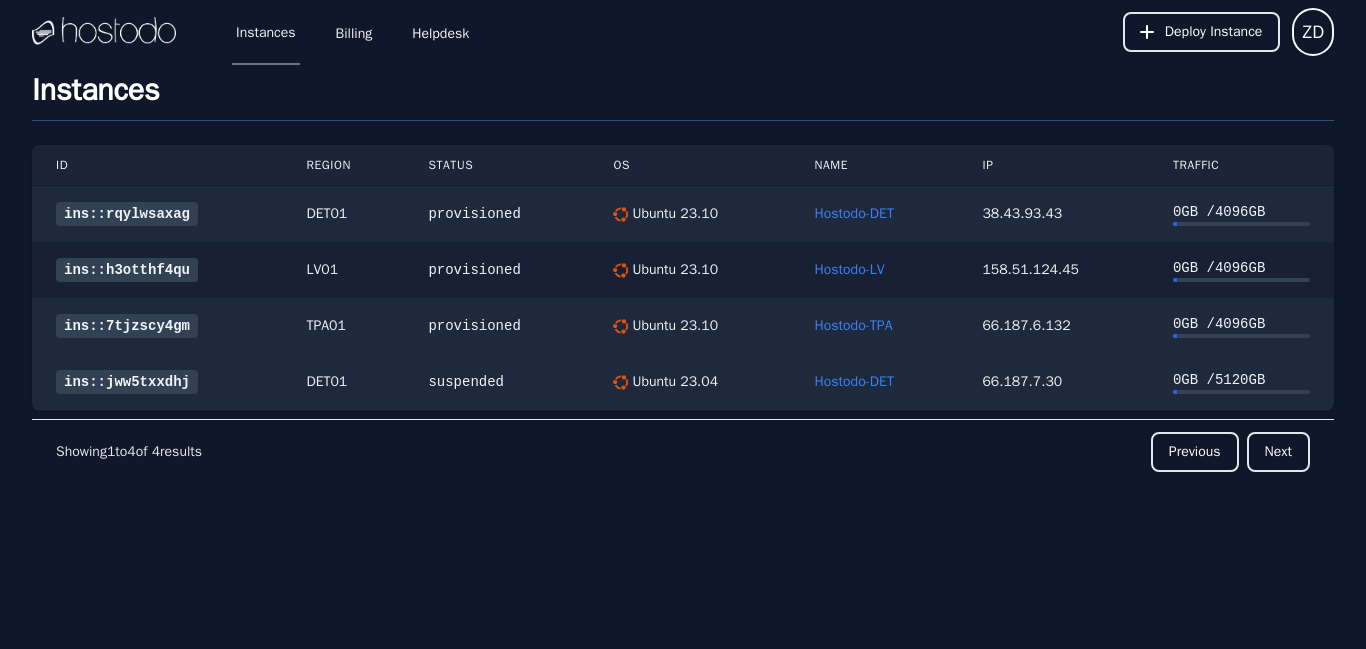 click on "ins::h3otthf4qu" at bounding box center [127, 270] 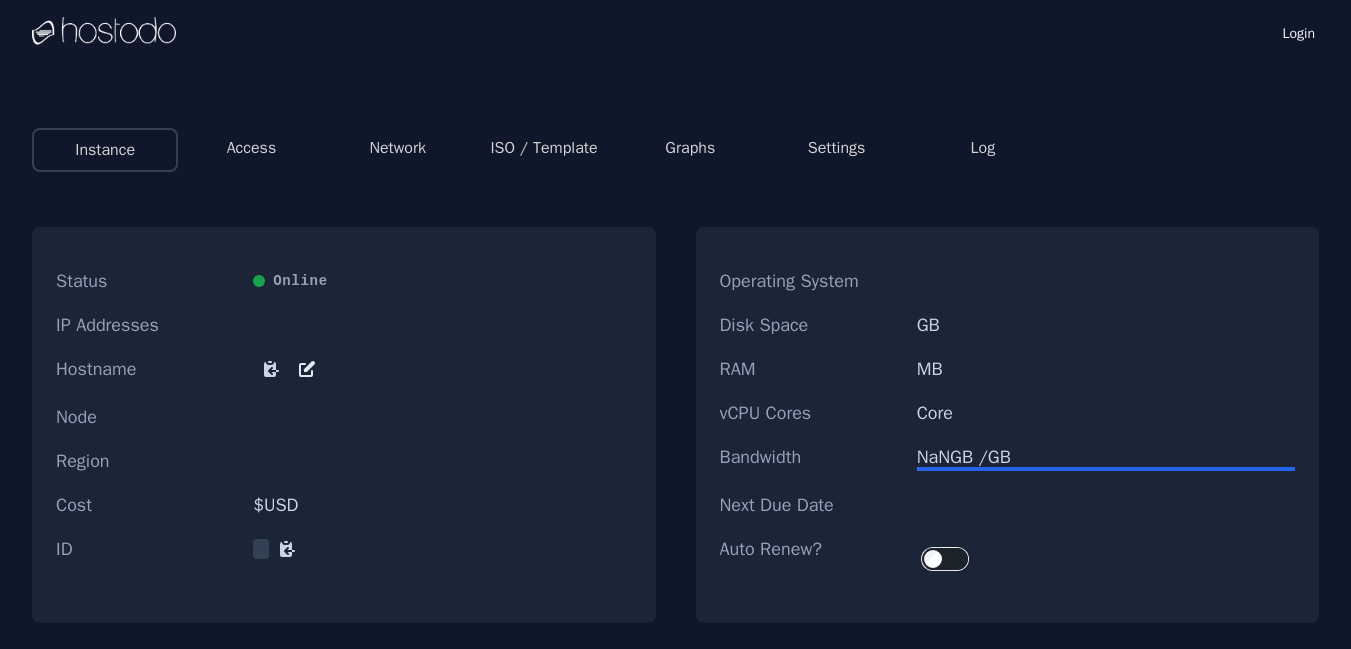 scroll, scrollTop: 0, scrollLeft: 0, axis: both 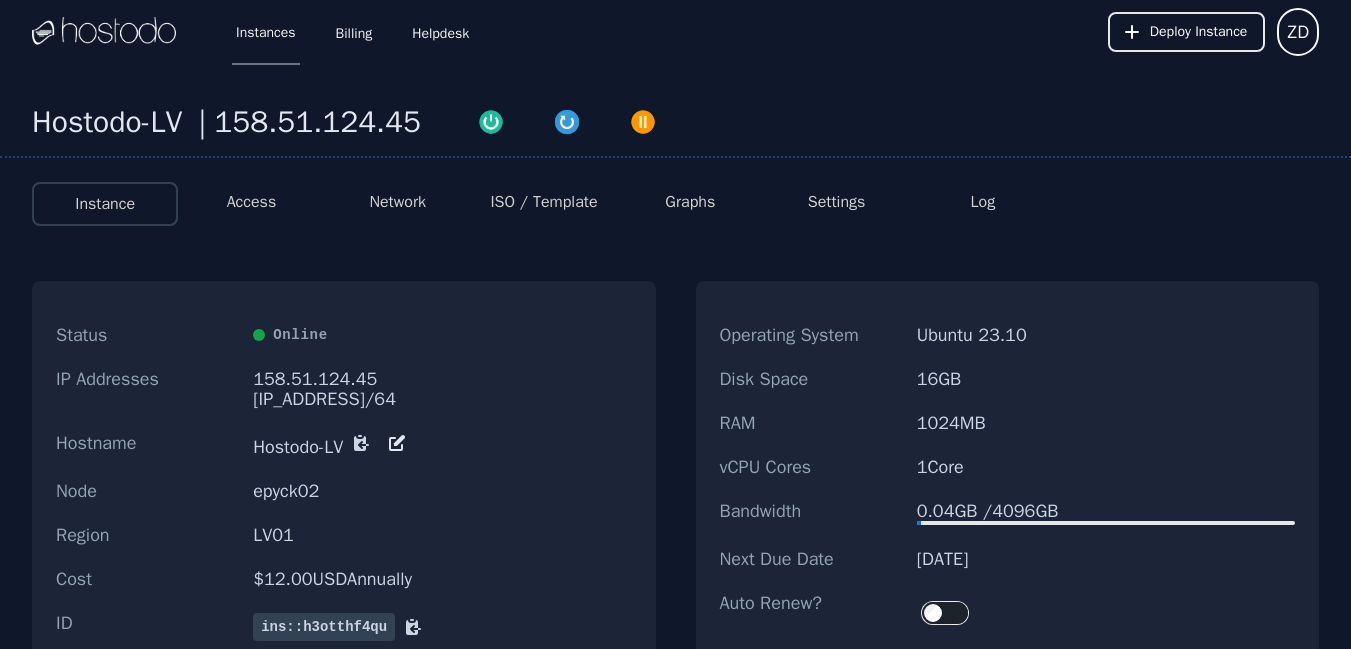 click 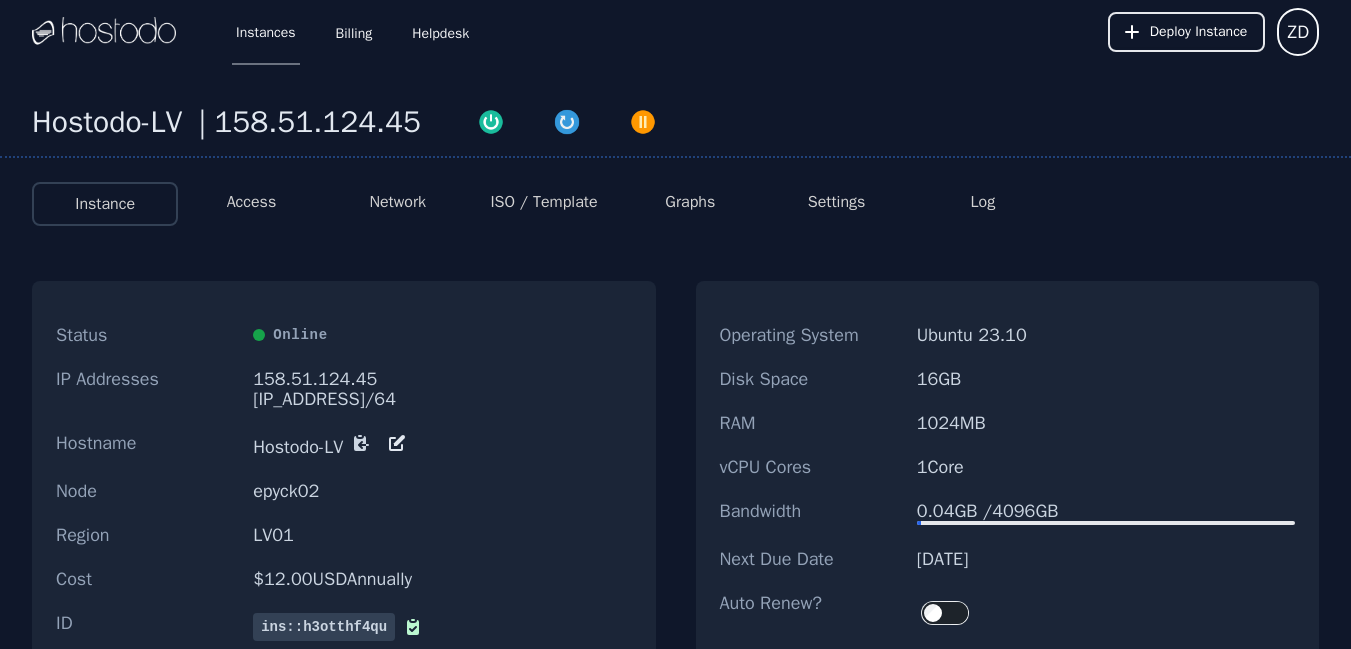 type 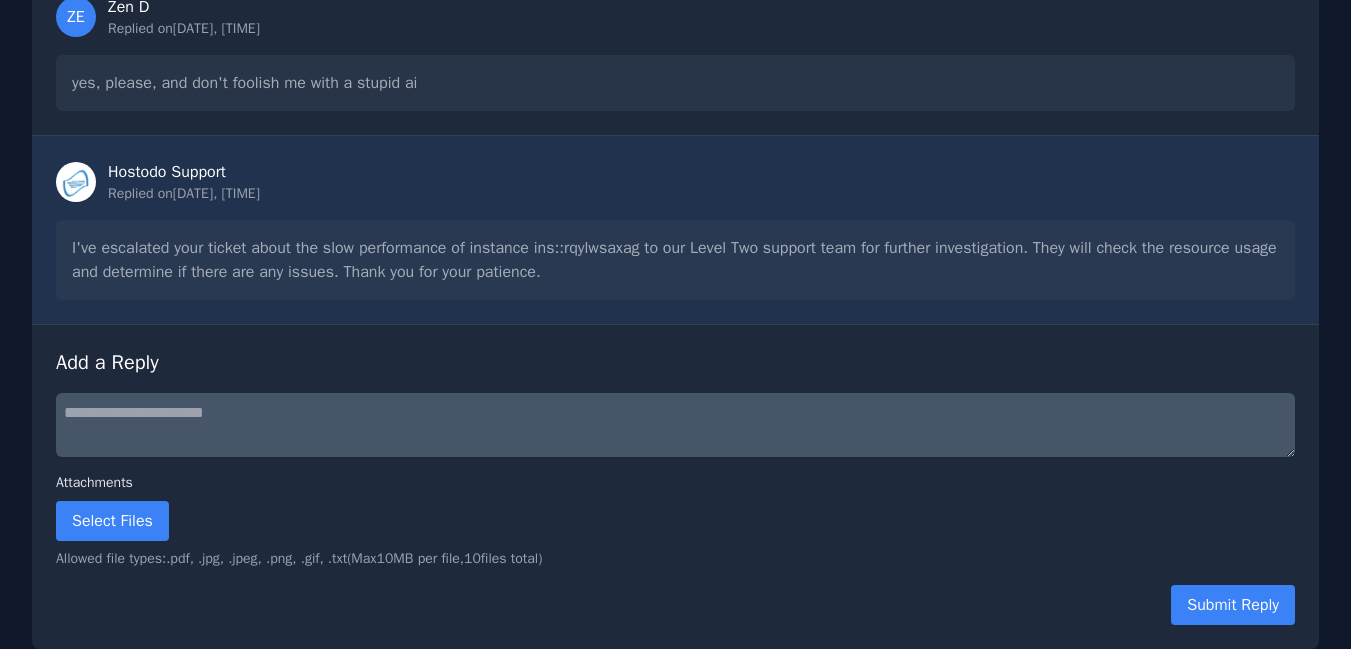 scroll, scrollTop: 1006, scrollLeft: 0, axis: vertical 